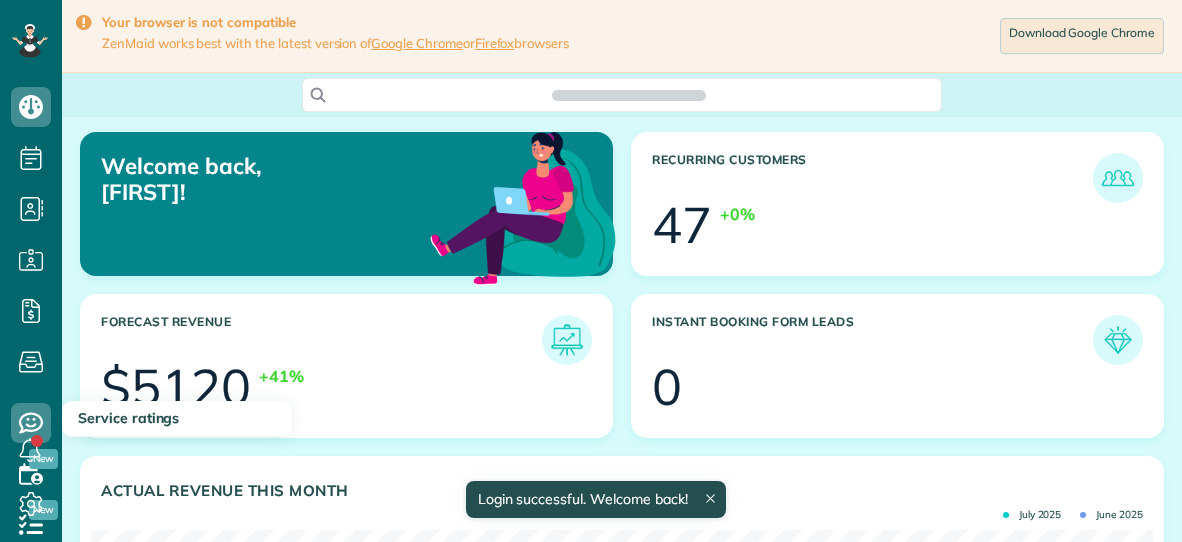 scroll, scrollTop: 0, scrollLeft: 0, axis: both 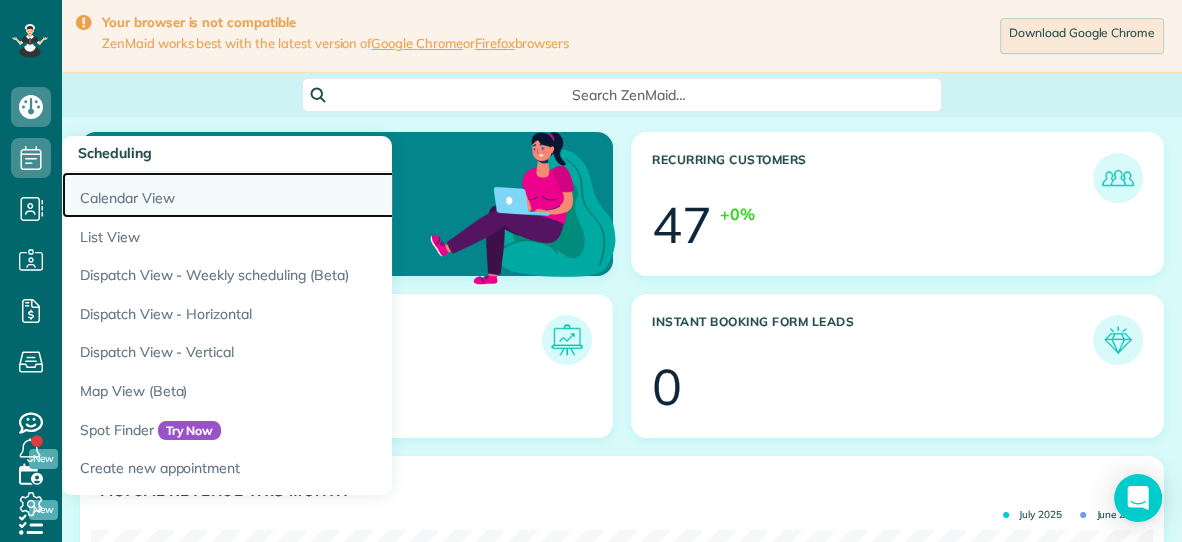 click on "Calendar View" at bounding box center [312, 195] 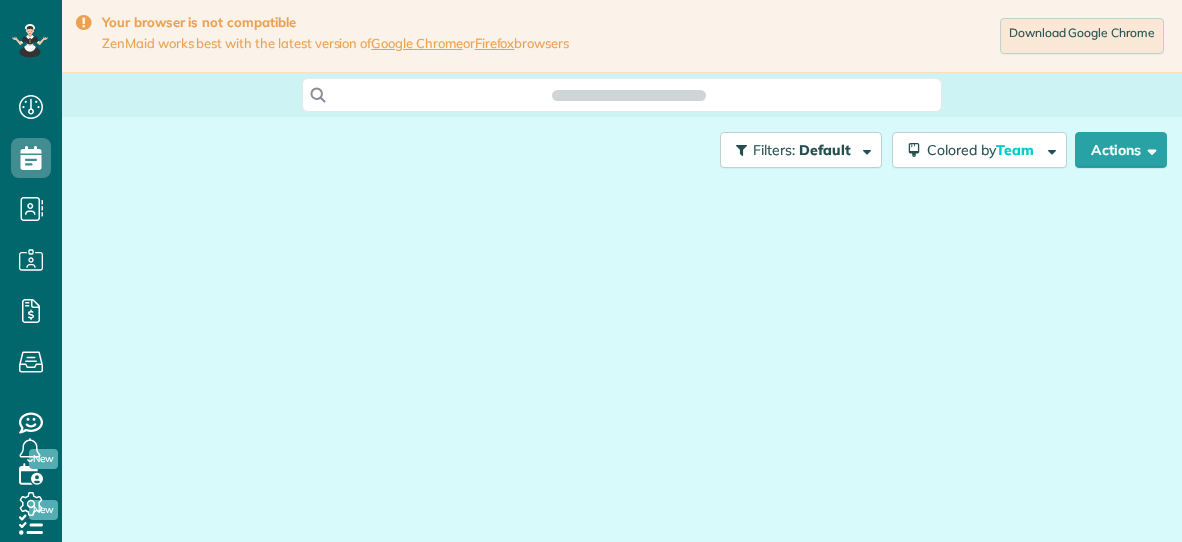 scroll, scrollTop: 0, scrollLeft: 0, axis: both 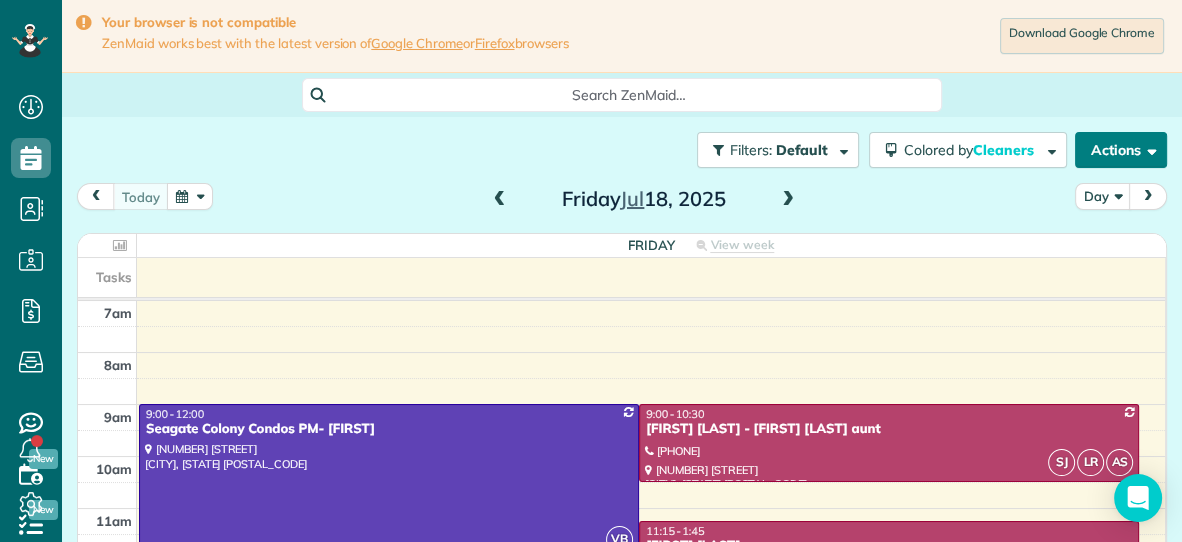 click on "Actions" at bounding box center (1121, 150) 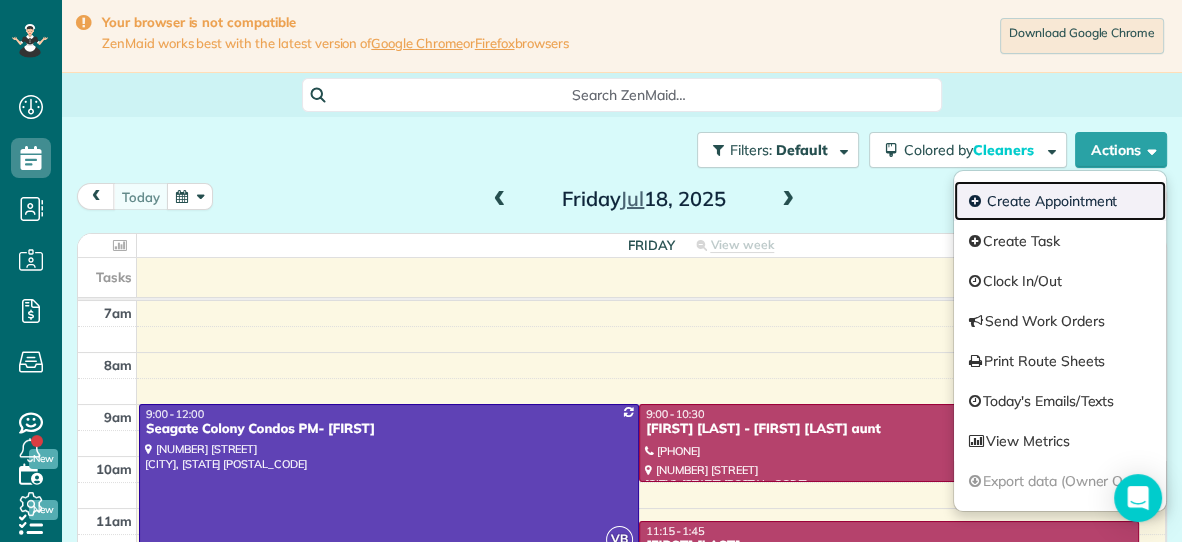 click on "Create Appointment" at bounding box center (1060, 201) 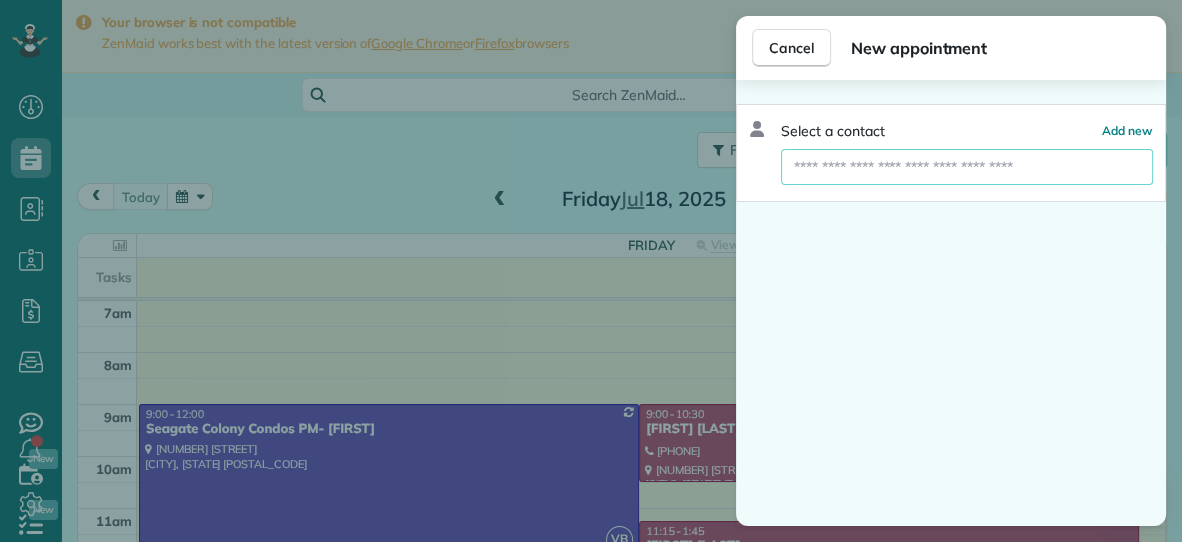 click at bounding box center [967, 167] 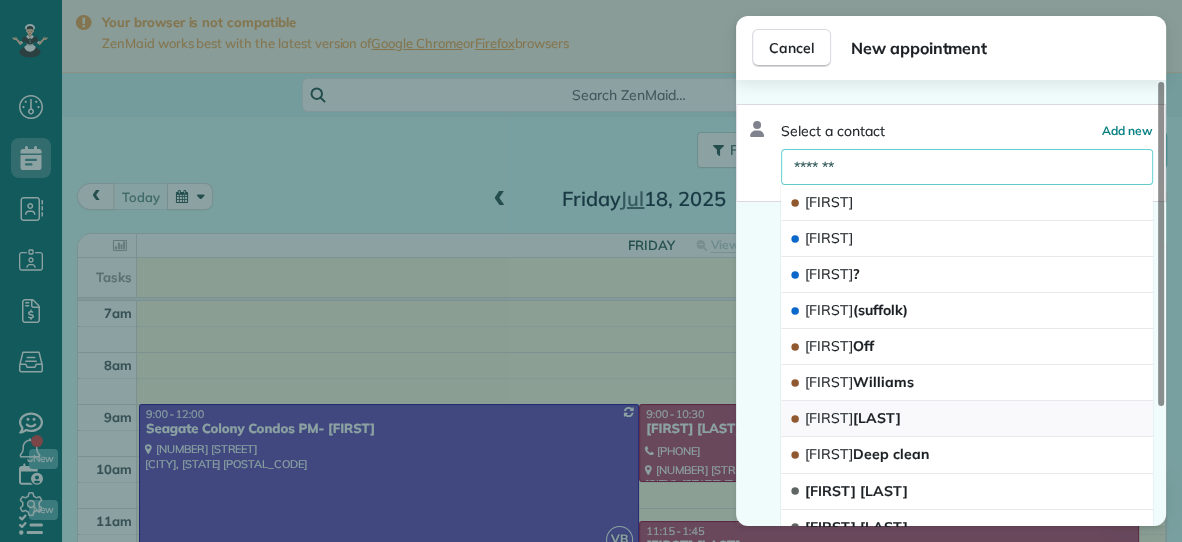 type on "*******" 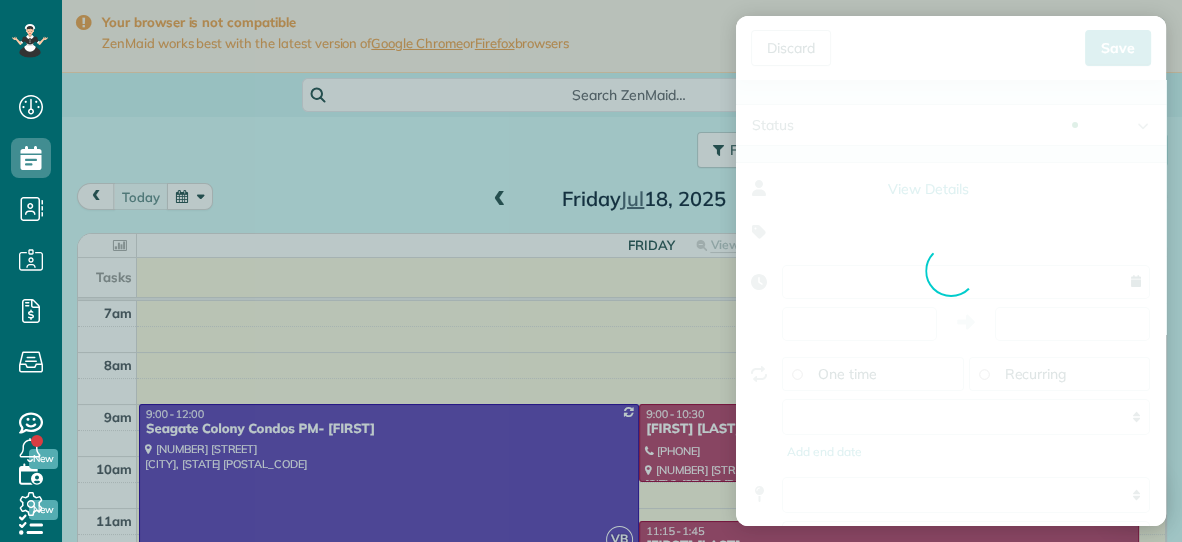 type on "**********" 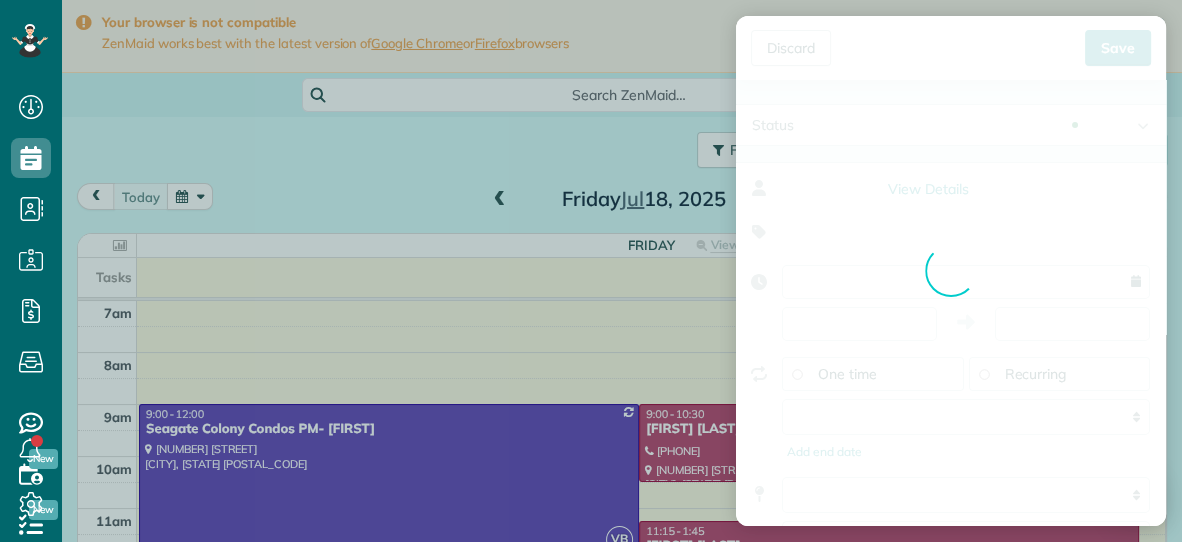 type on "*****" 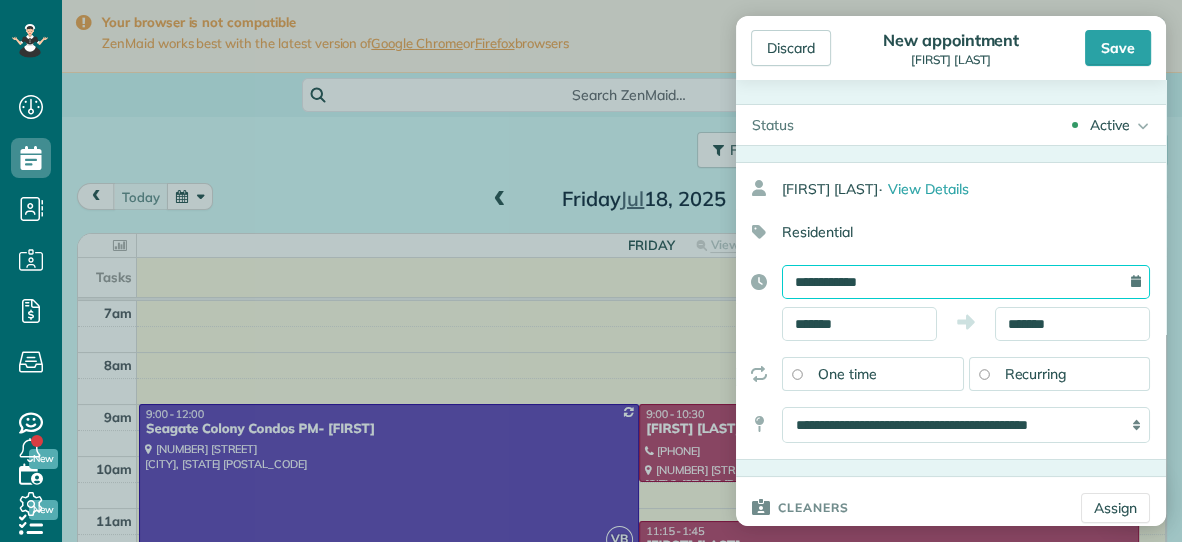 click on "**********" at bounding box center [966, 282] 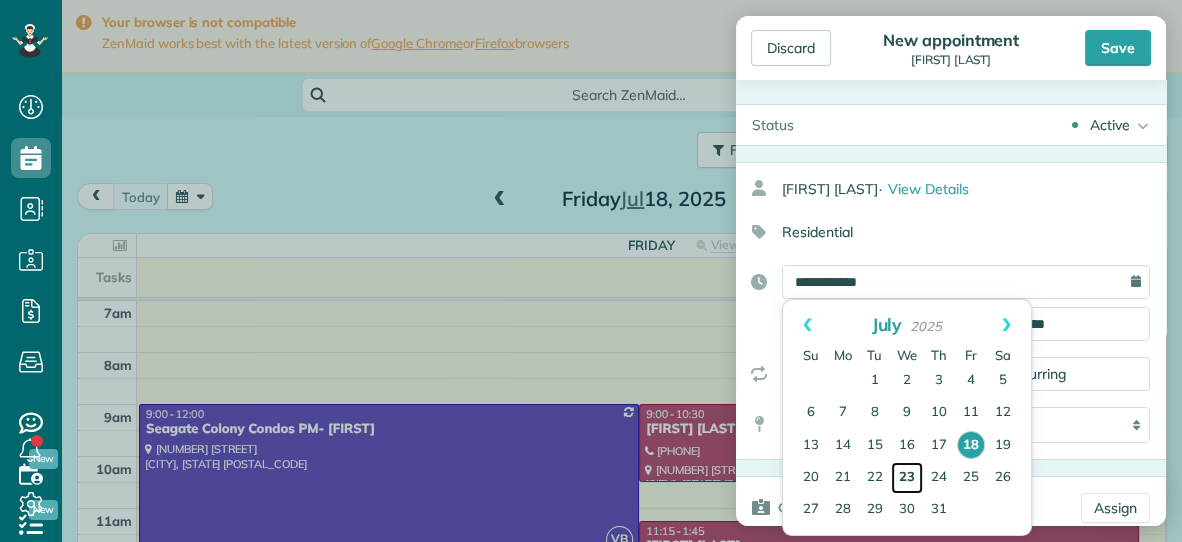 type on "**********" 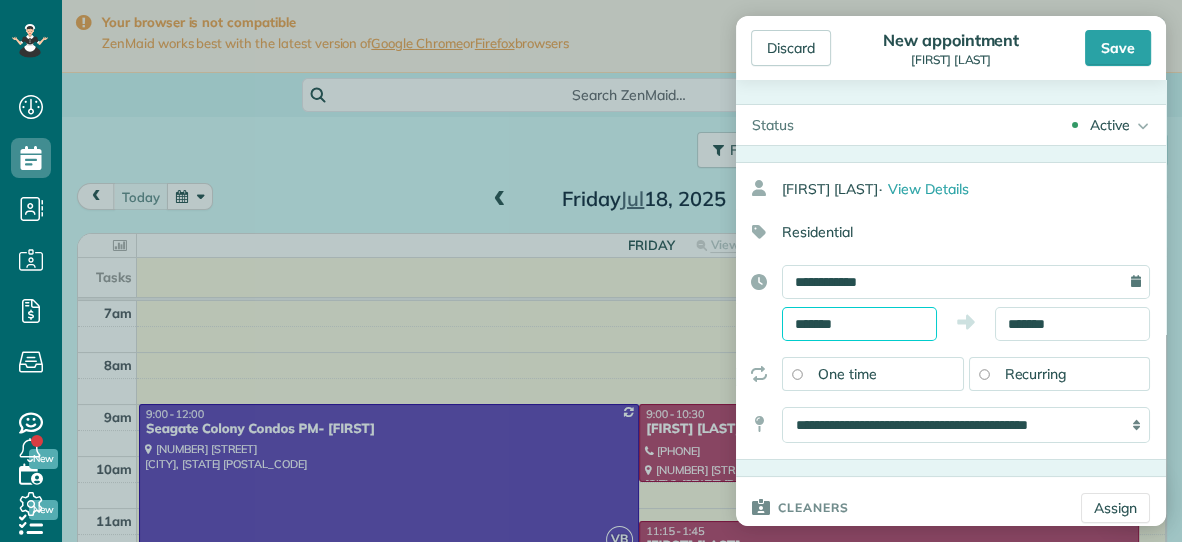 click on "*******" at bounding box center [859, 324] 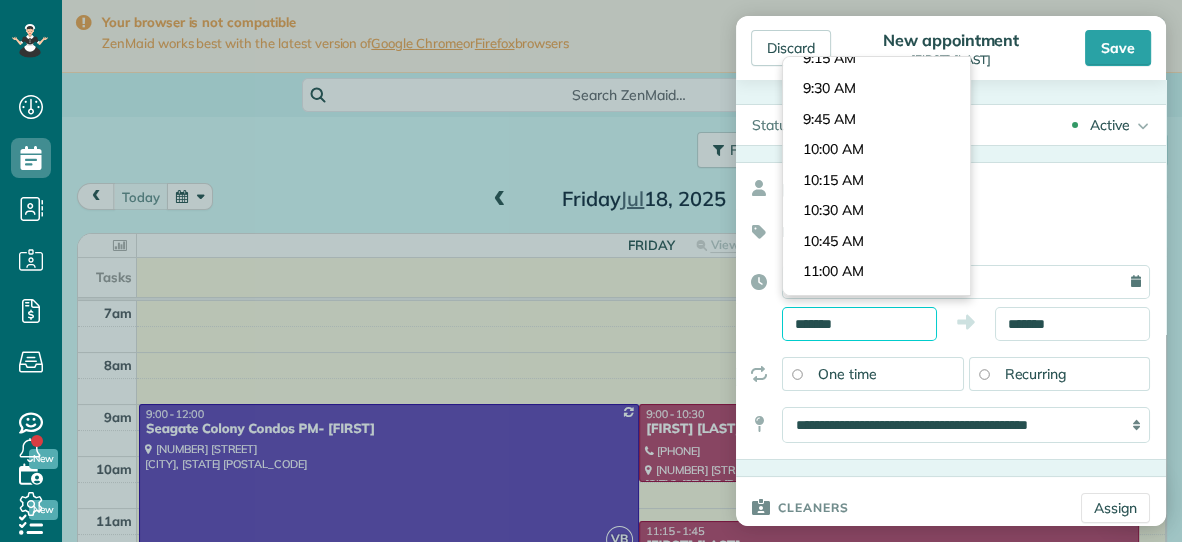 scroll, scrollTop: 1110, scrollLeft: 0, axis: vertical 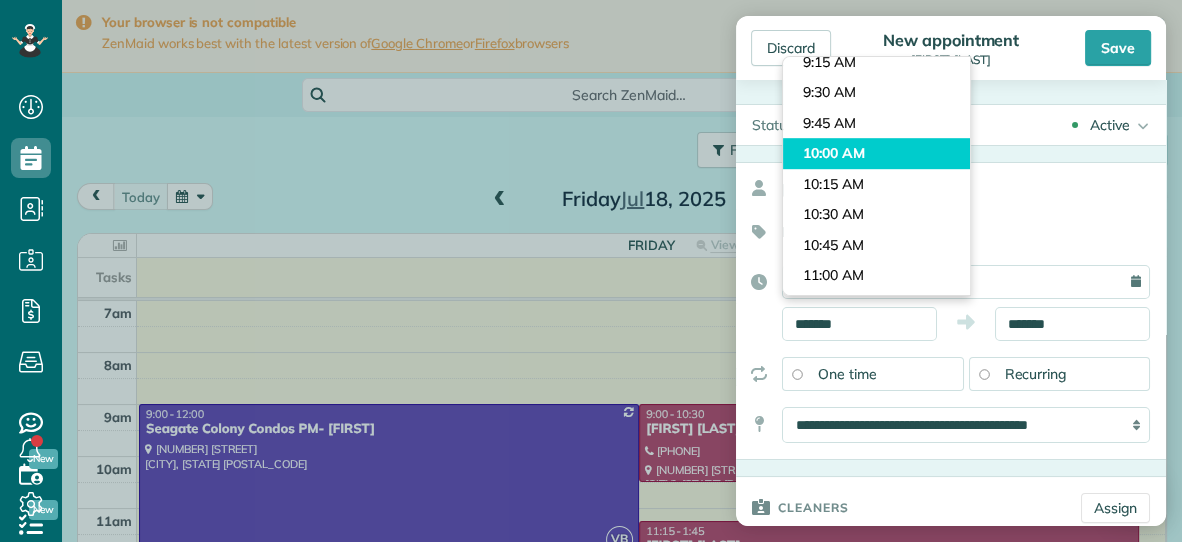 click on "Dashboard
Scheduling
Calendar View
List View
Dispatch View - Weekly scheduling (Beta)" at bounding box center [591, 271] 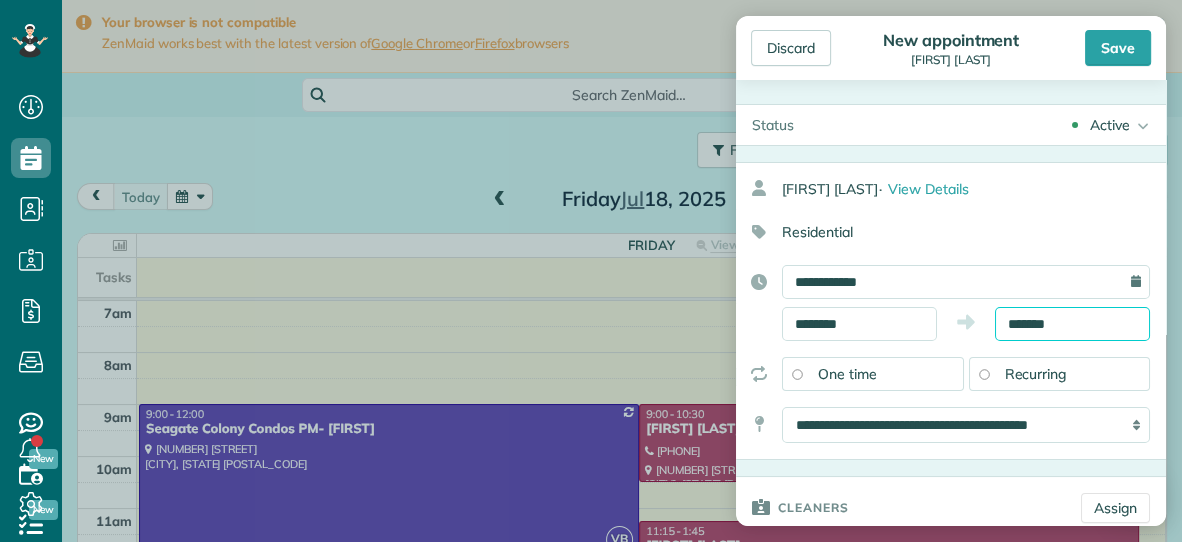 click on "Dashboard
Scheduling
Calendar View
List View
Dispatch View - Weekly scheduling (Beta)" at bounding box center (591, 271) 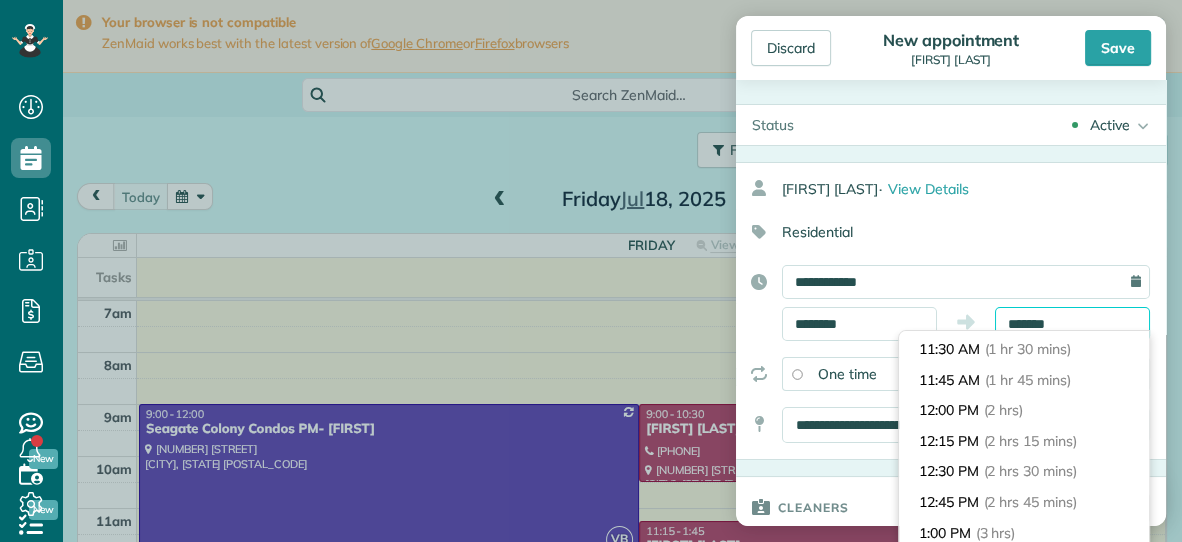 scroll, scrollTop: 186, scrollLeft: 0, axis: vertical 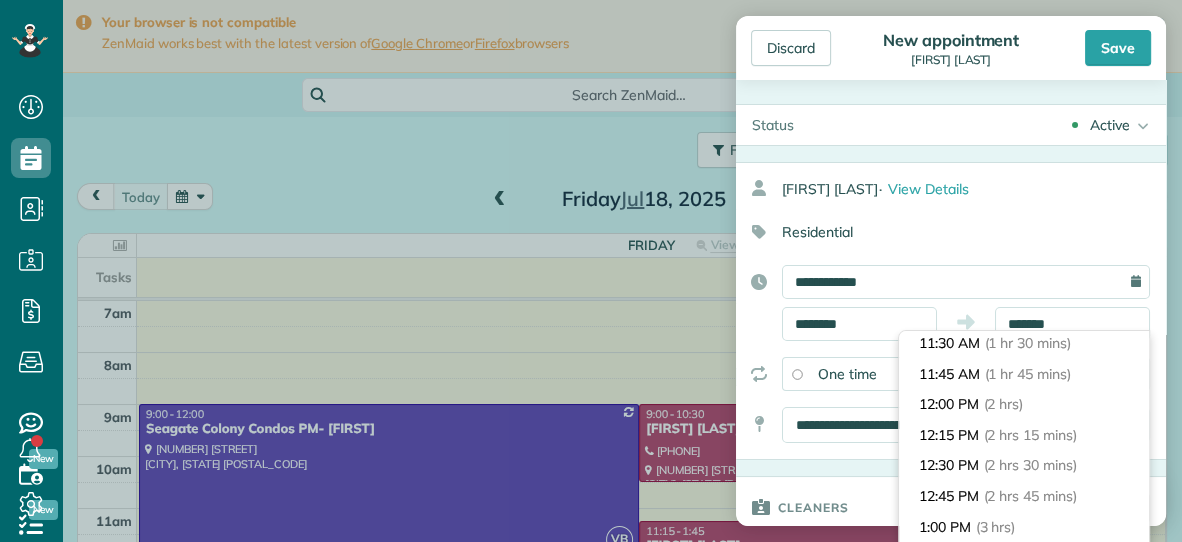 click on "12:00 PM  (2 hrs)" at bounding box center (1024, 404) 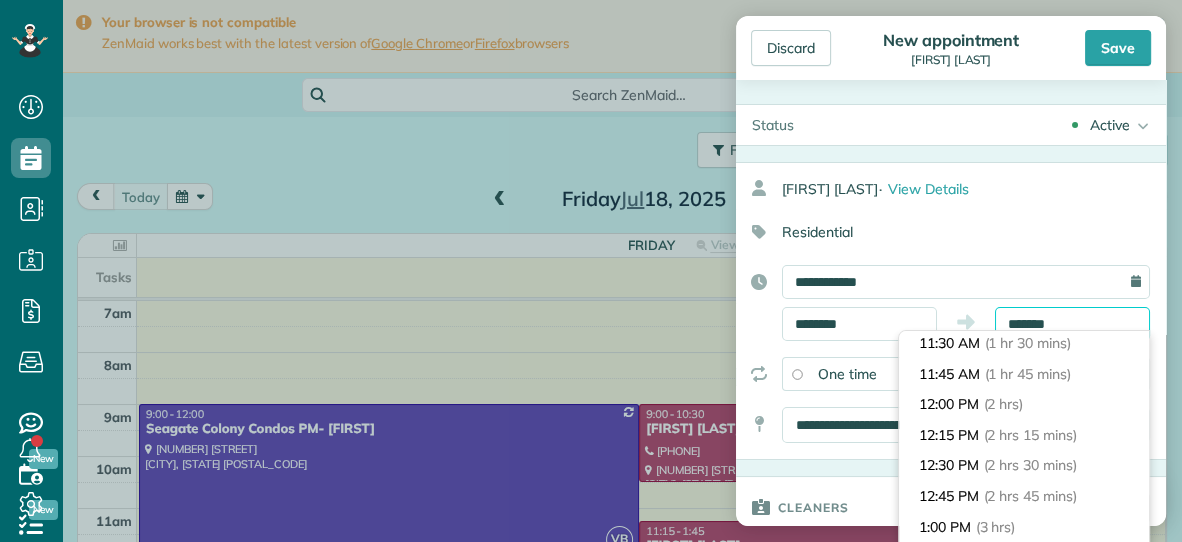 type on "********" 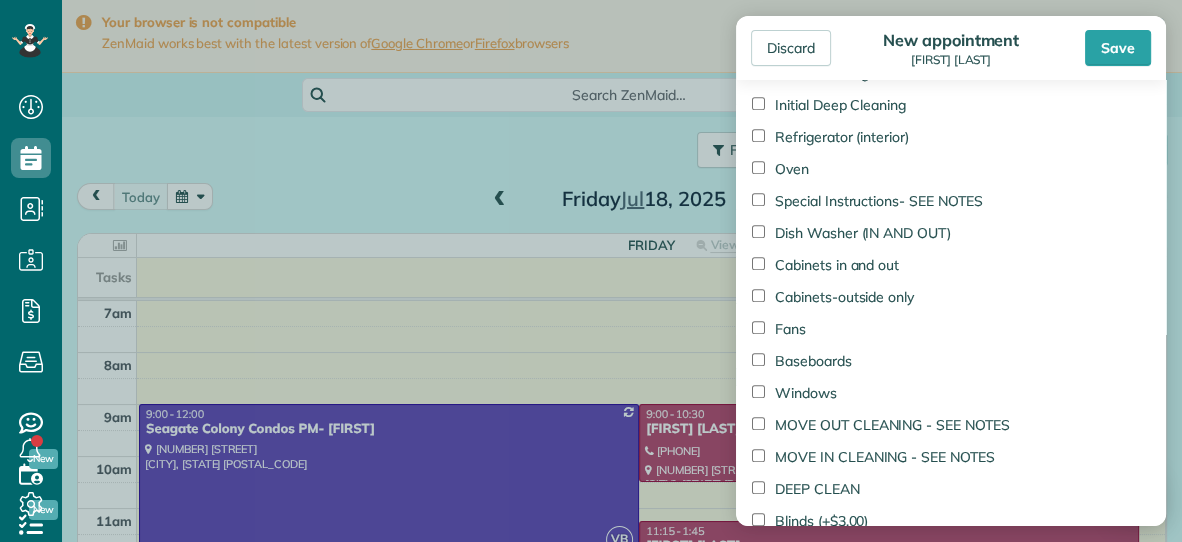 scroll, scrollTop: 1080, scrollLeft: 0, axis: vertical 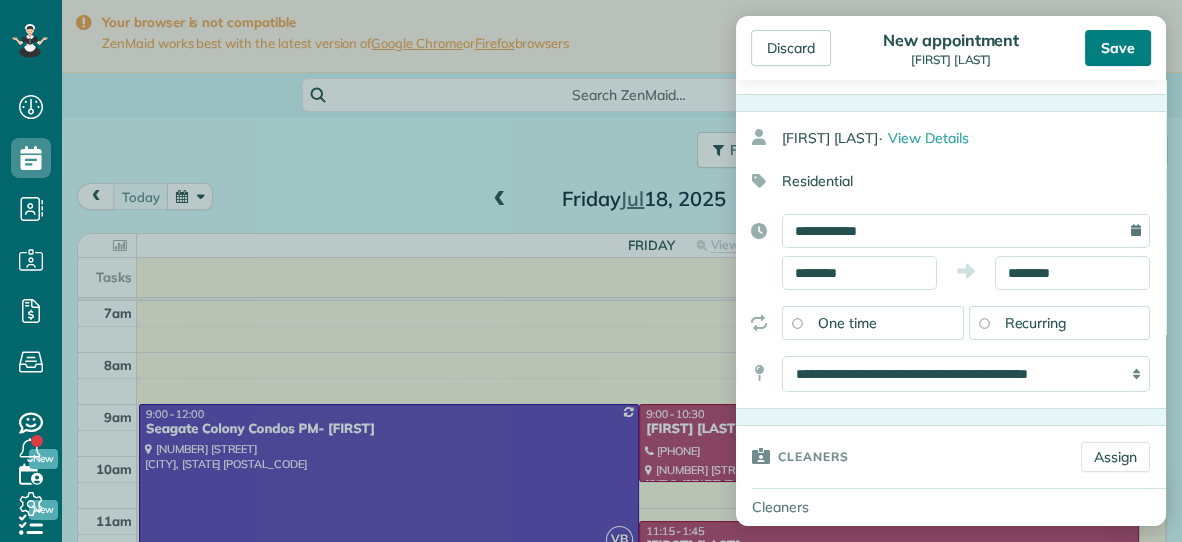 click on "Save" at bounding box center [1118, 48] 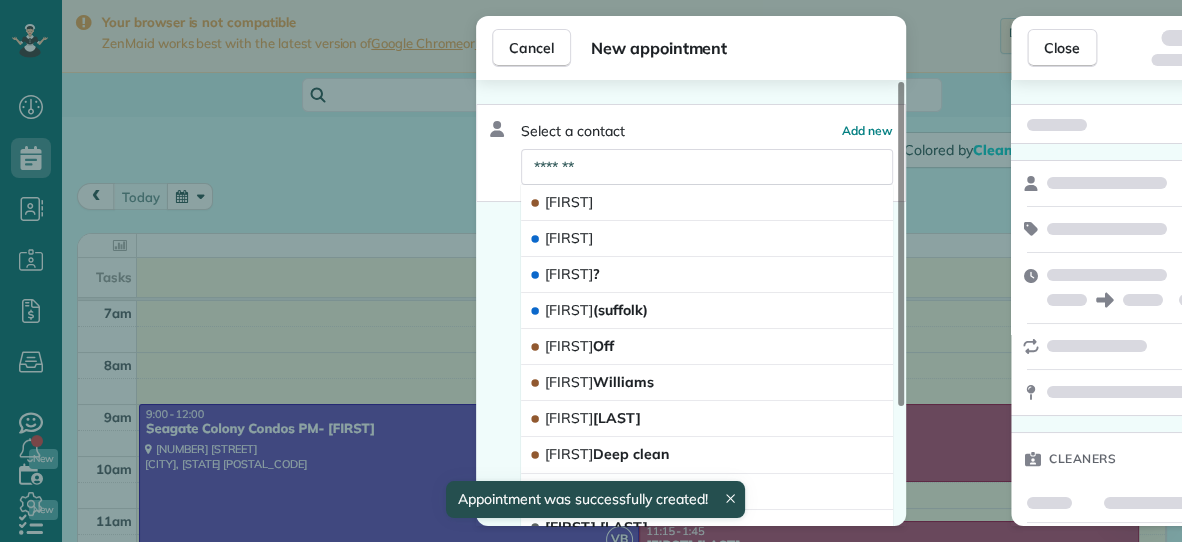 click on "Cancel New appointment Select a contact Add new ******* [LAST] [LAST] [LAST] ? [LAST] ([COUNTY]) [LAST] Off [LAST] [LAST] [LAST] [LAST] Create new contact Close Cleaners" at bounding box center [591, 271] 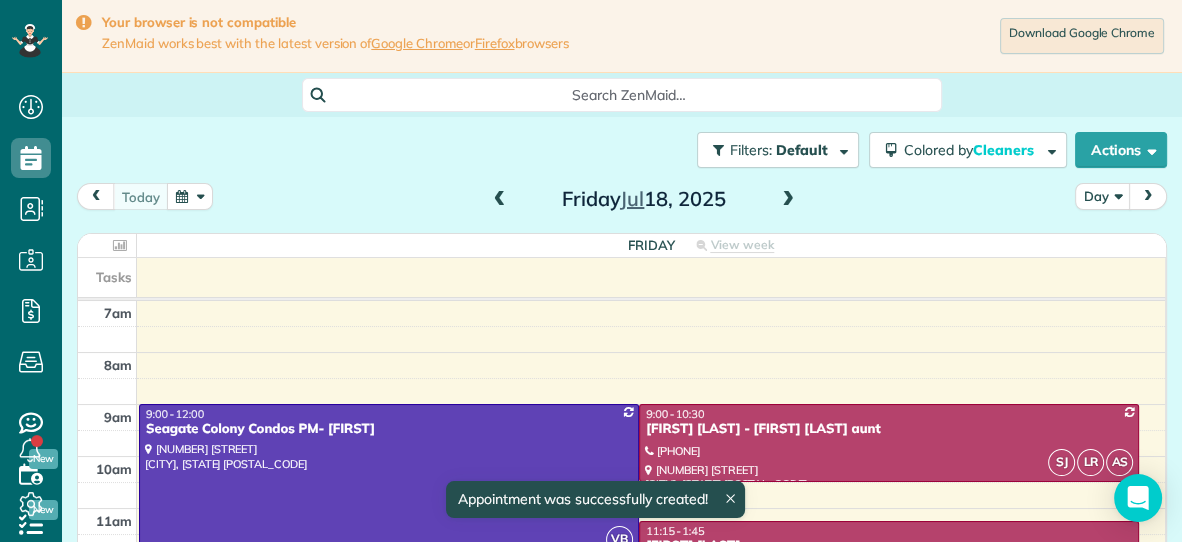 click at bounding box center [788, 200] 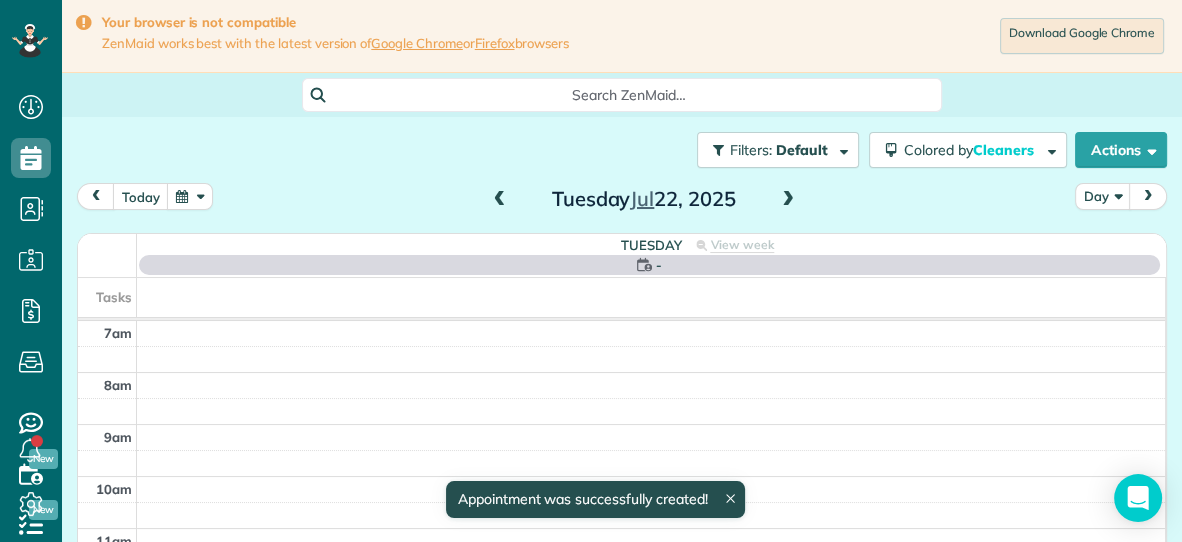 click at bounding box center [788, 200] 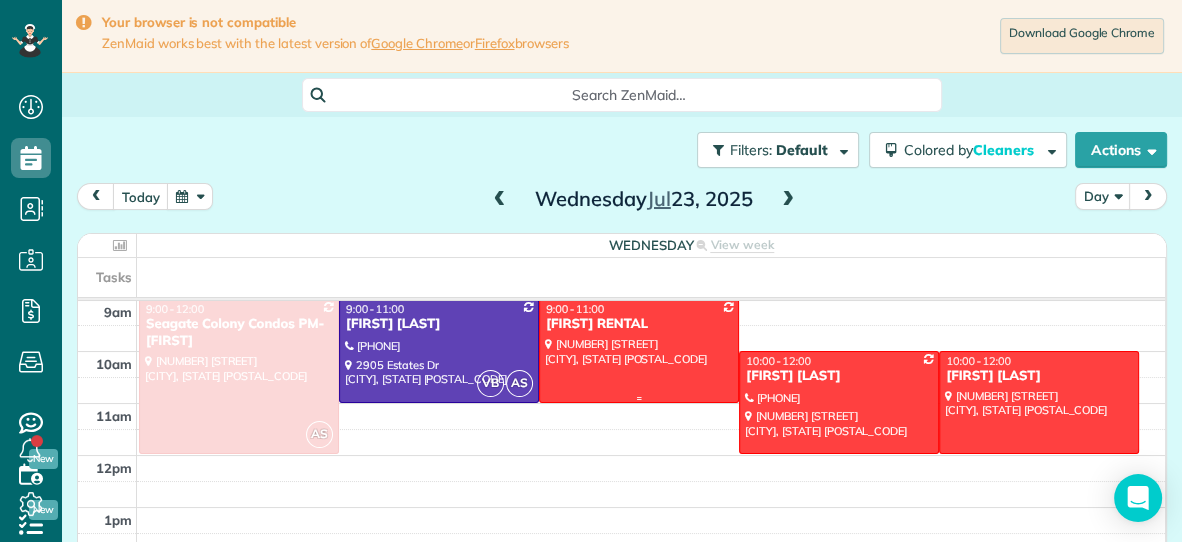 scroll, scrollTop: 117, scrollLeft: 0, axis: vertical 